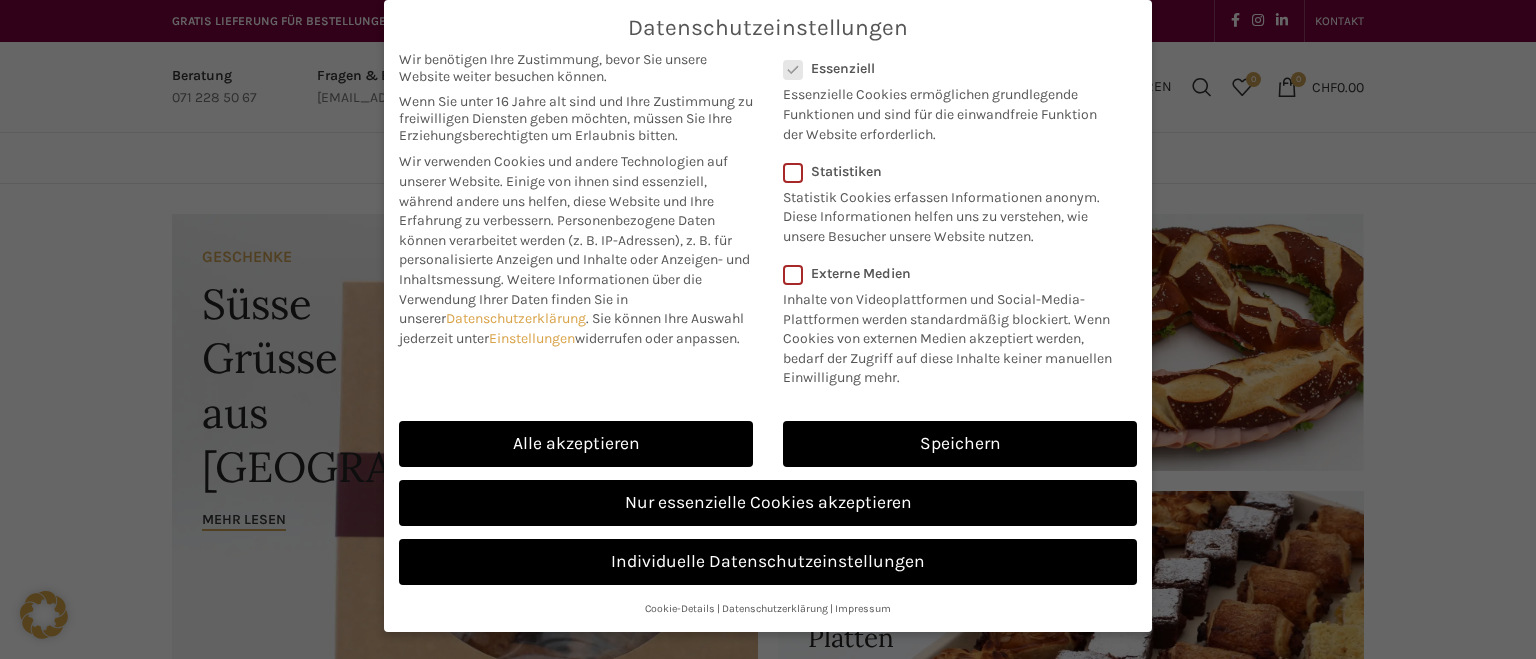scroll, scrollTop: 0, scrollLeft: 0, axis: both 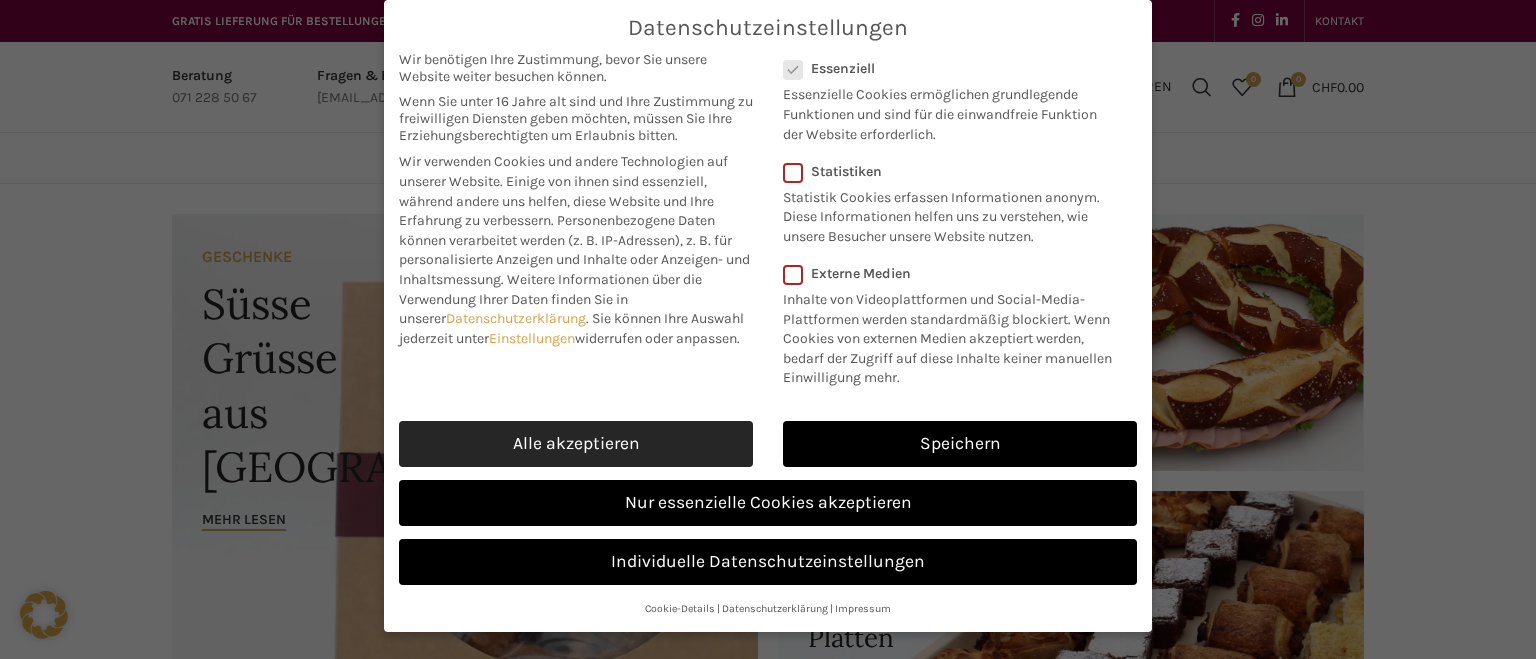 click on "Alle akzeptieren" at bounding box center [576, 444] 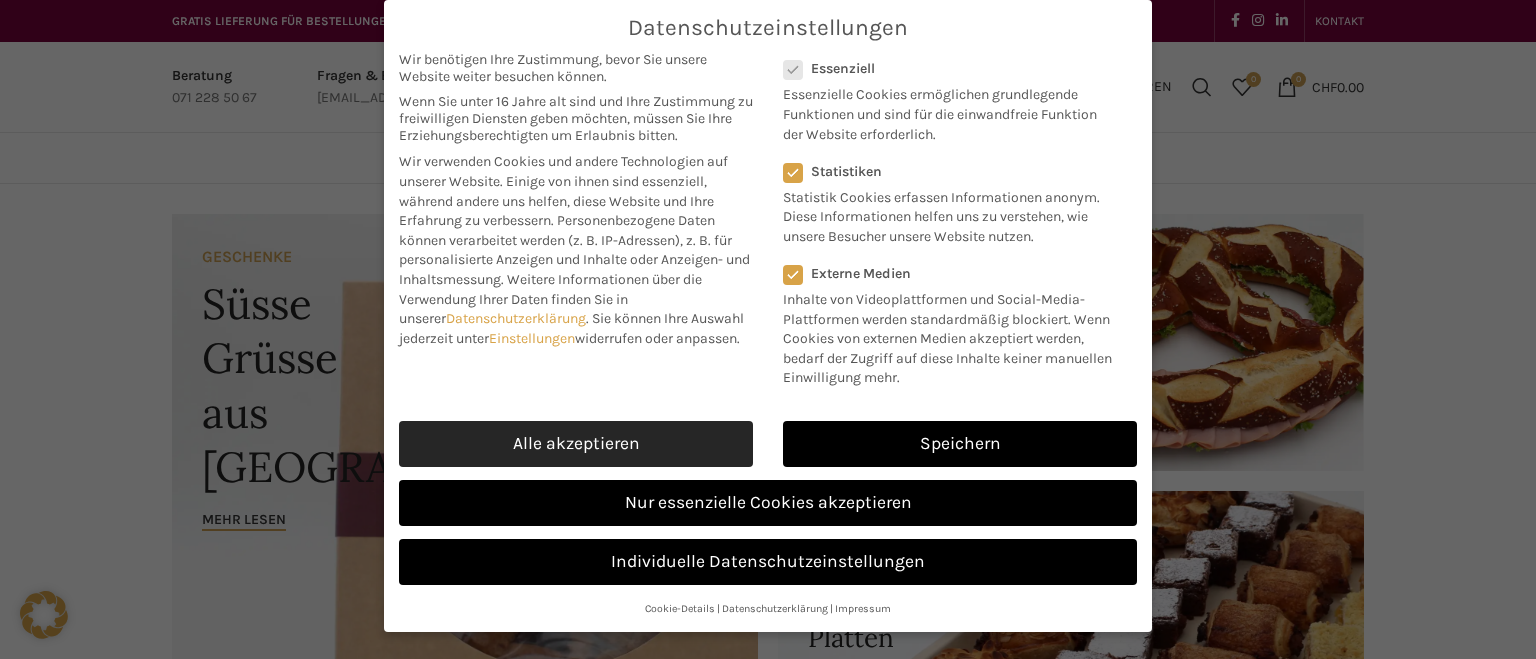 checkbox on "true" 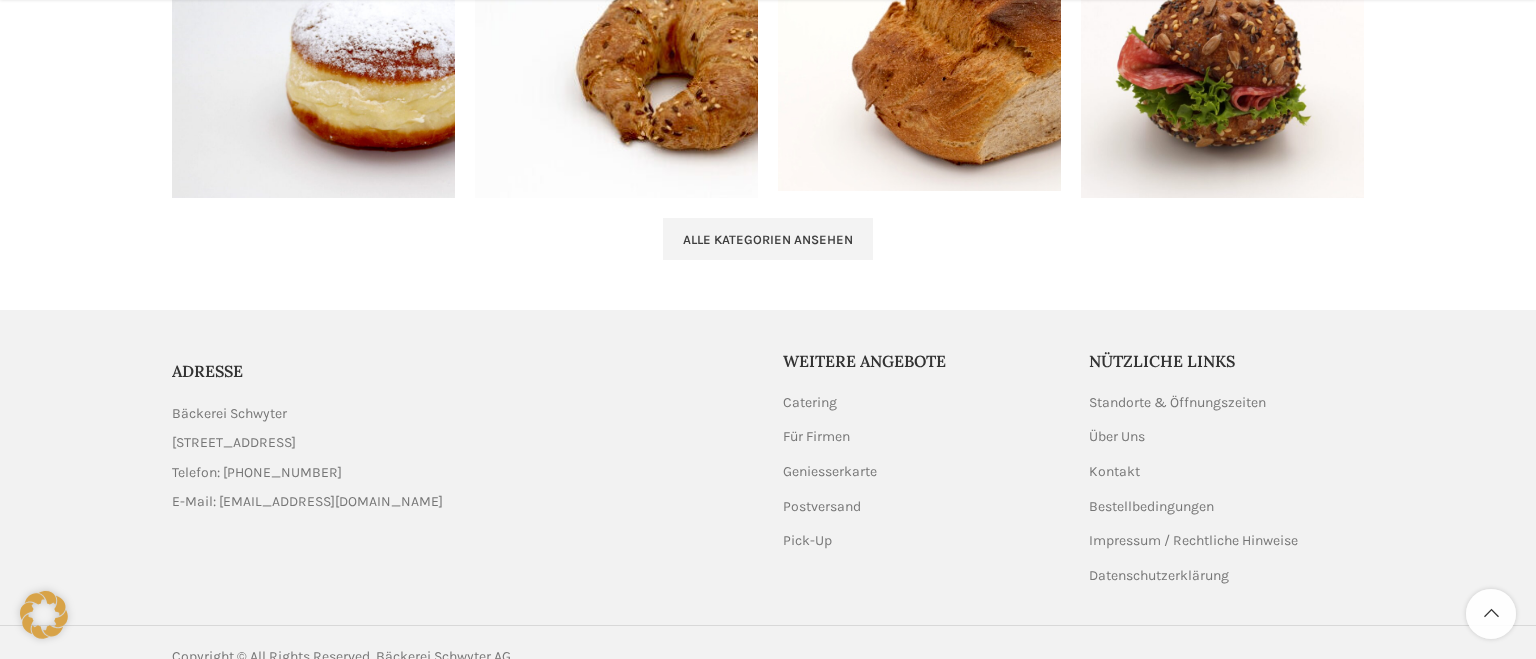 scroll, scrollTop: 2272, scrollLeft: 0, axis: vertical 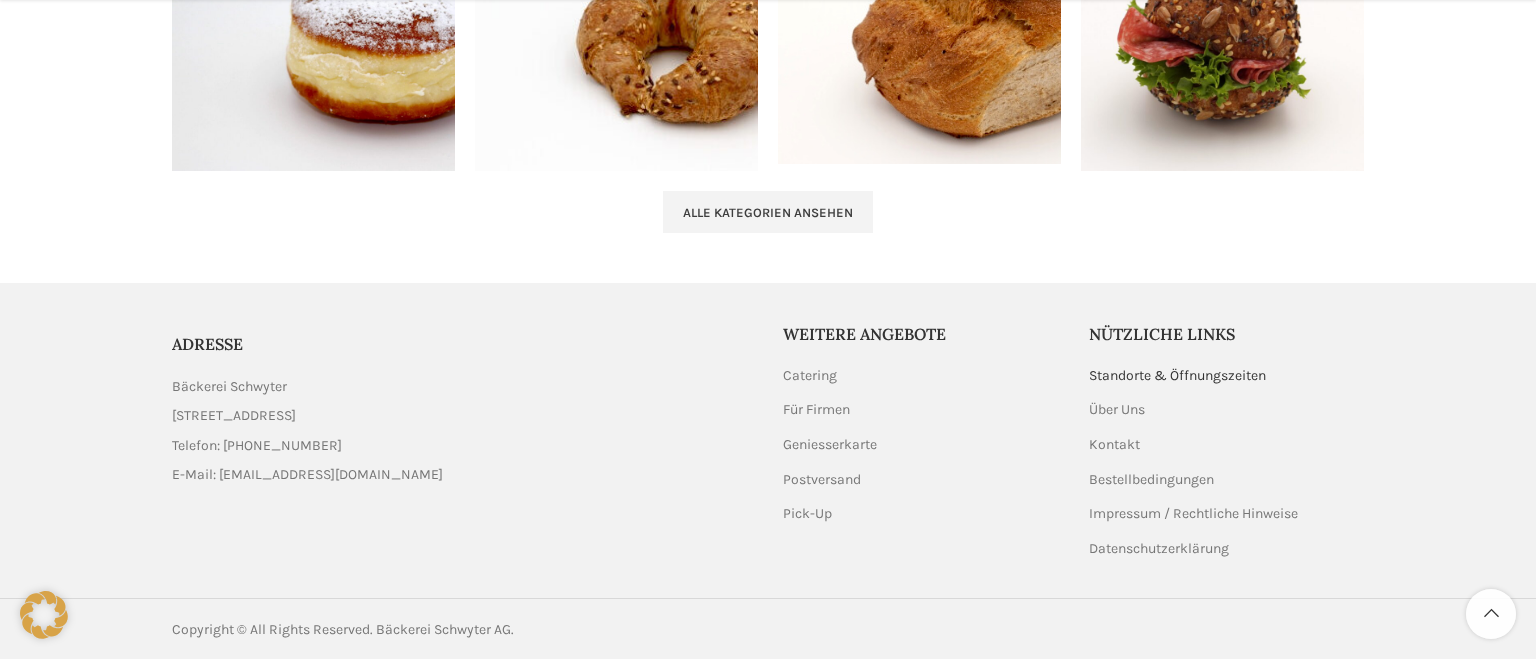 click on "Standorte & Öffnungszeiten" at bounding box center (1178, 376) 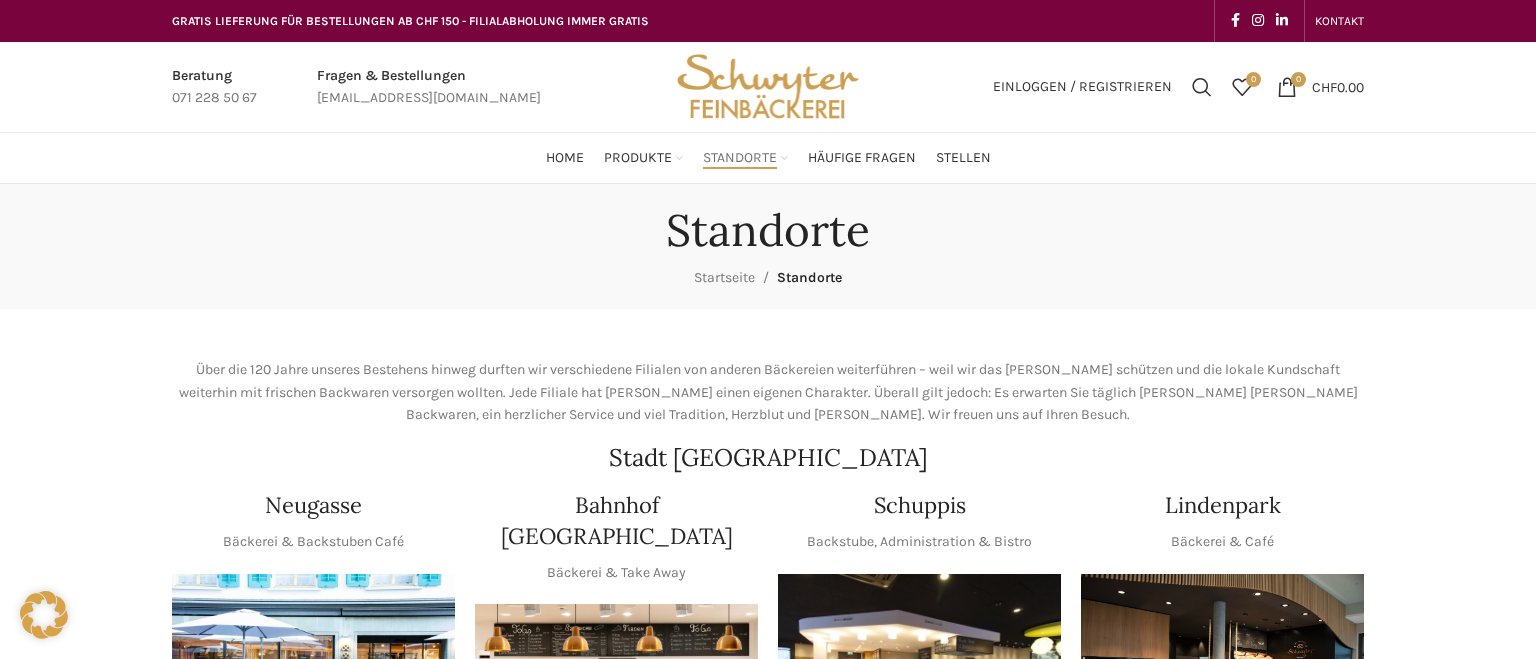 scroll, scrollTop: 0, scrollLeft: 0, axis: both 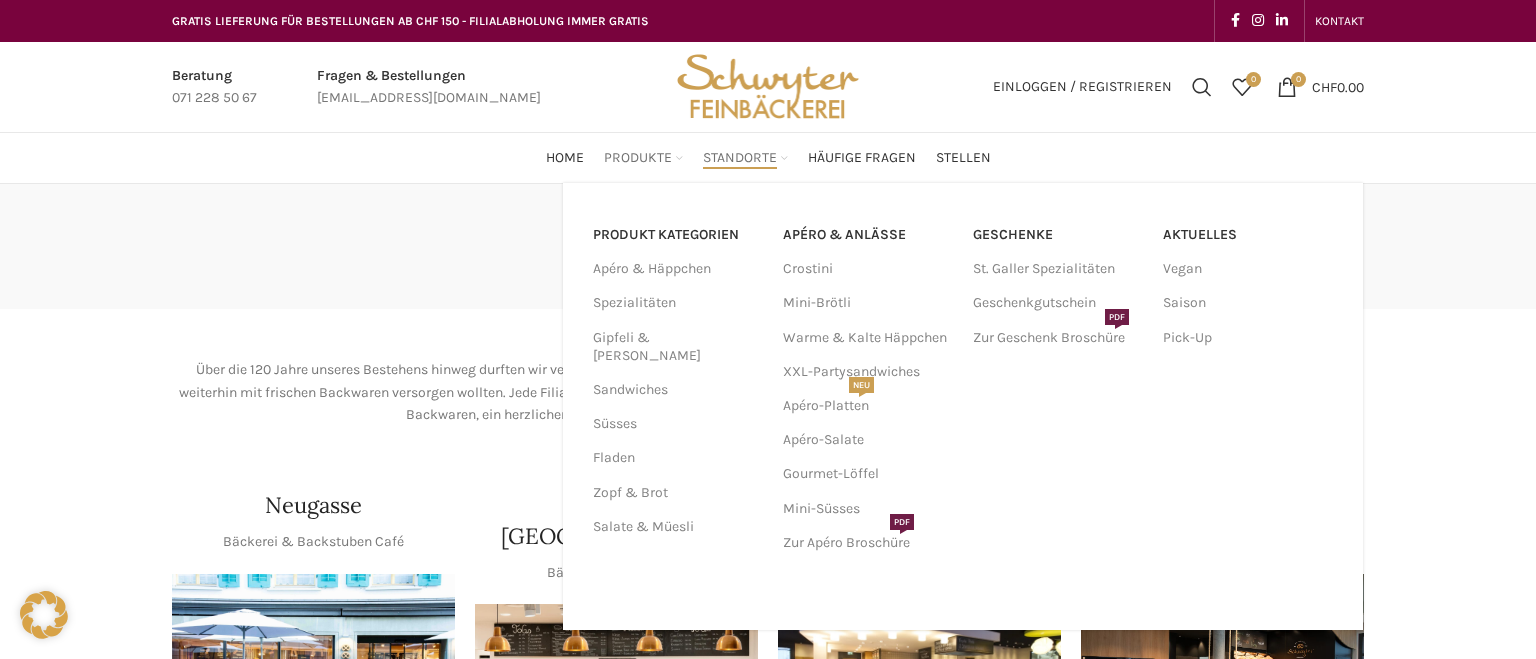 click on "Produkte" at bounding box center [638, 158] 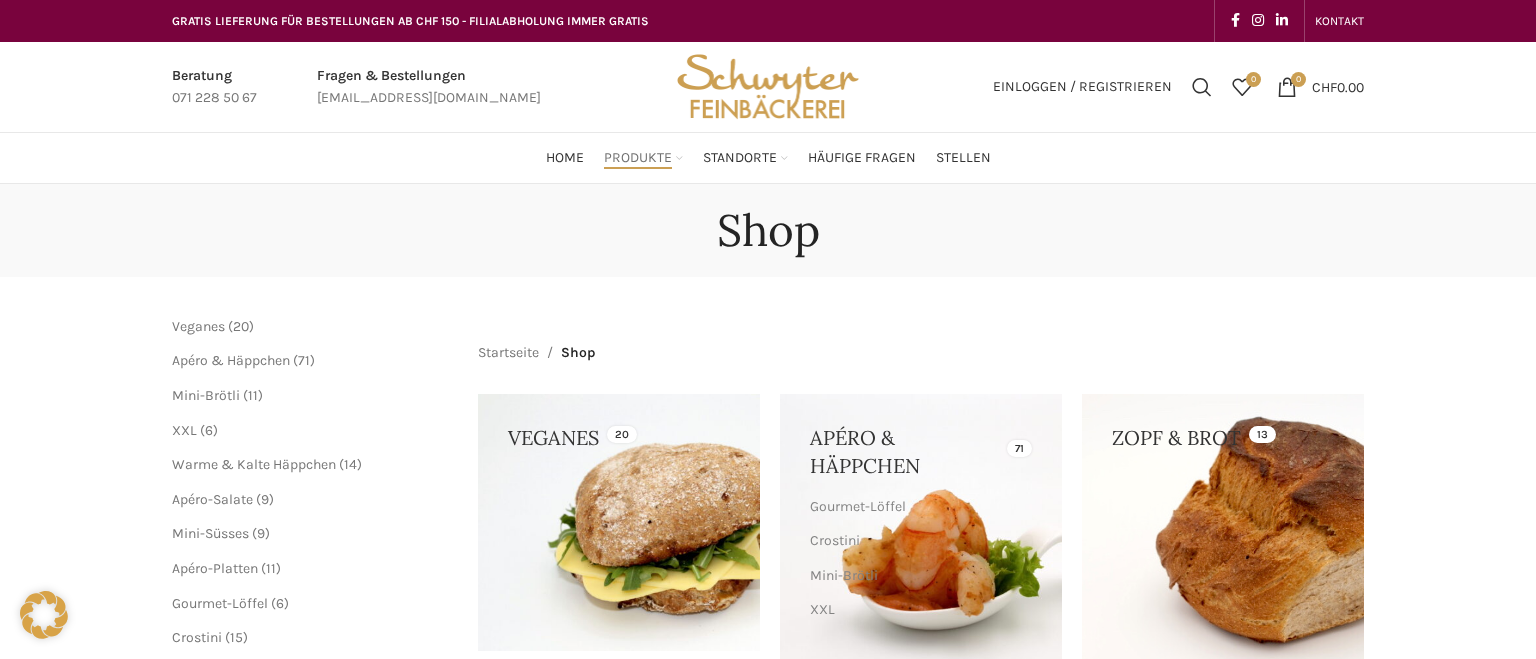 scroll, scrollTop: 0, scrollLeft: 0, axis: both 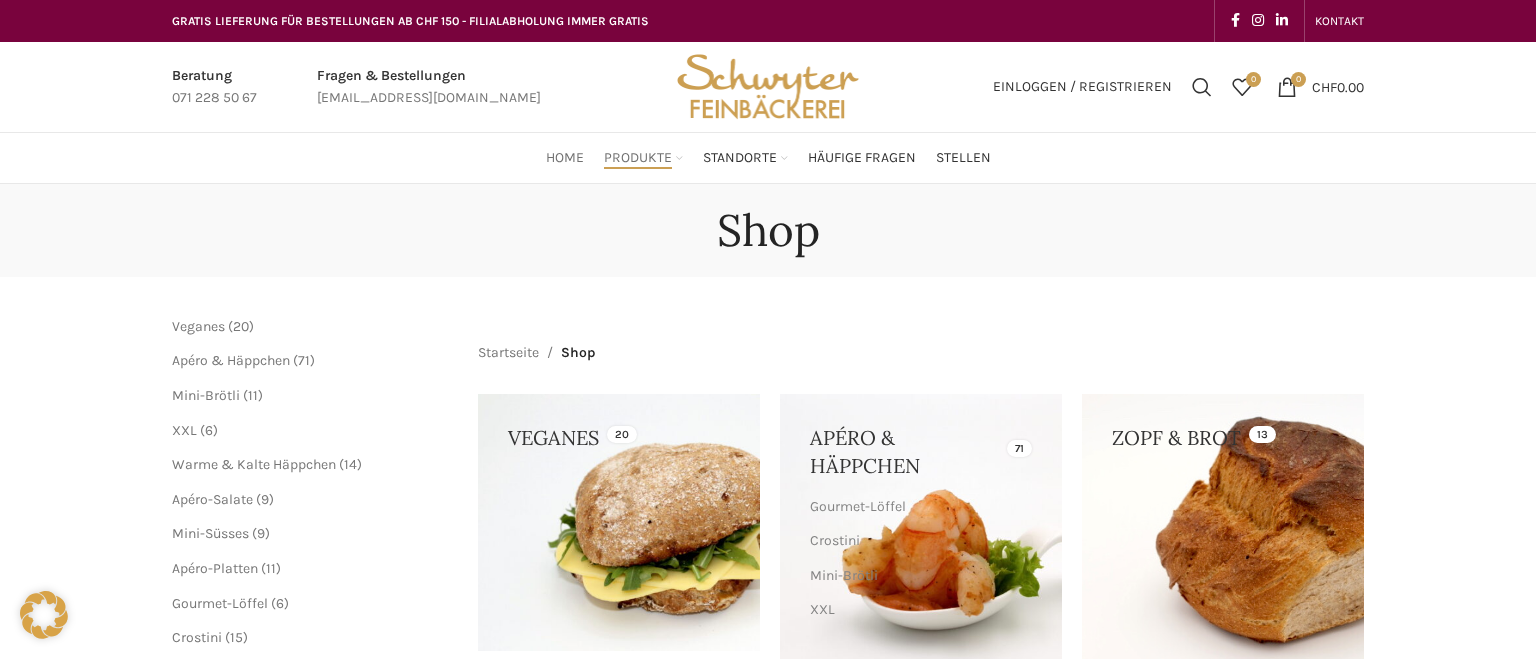 click on "Home" at bounding box center (565, 158) 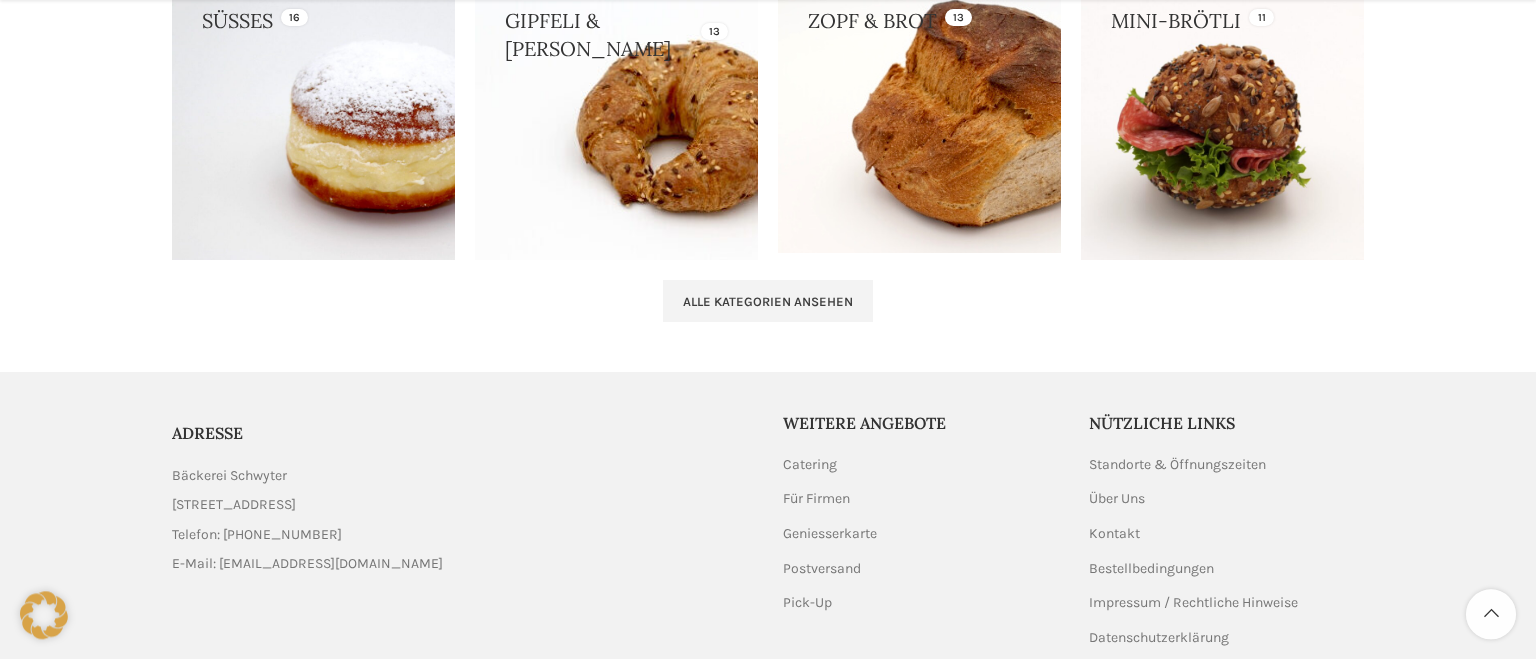scroll, scrollTop: 2217, scrollLeft: 0, axis: vertical 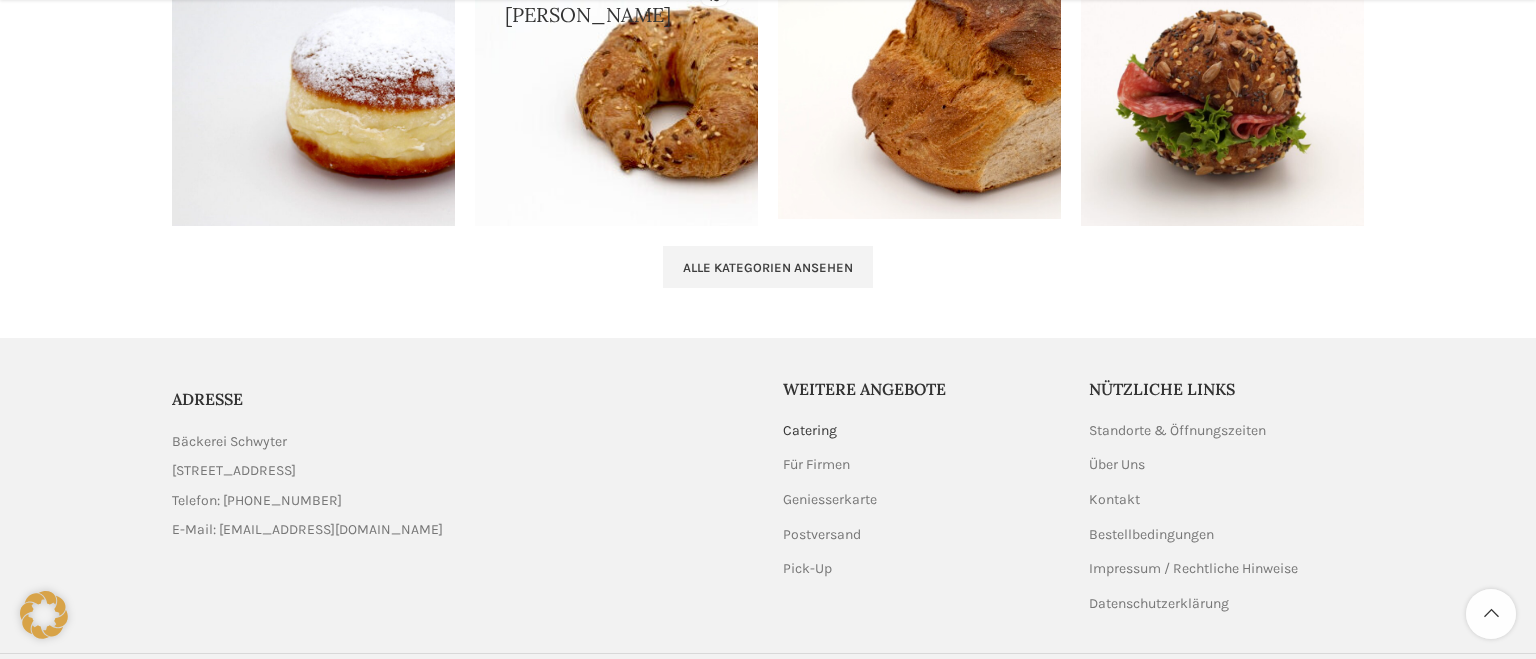 click on "Catering" at bounding box center (811, 431) 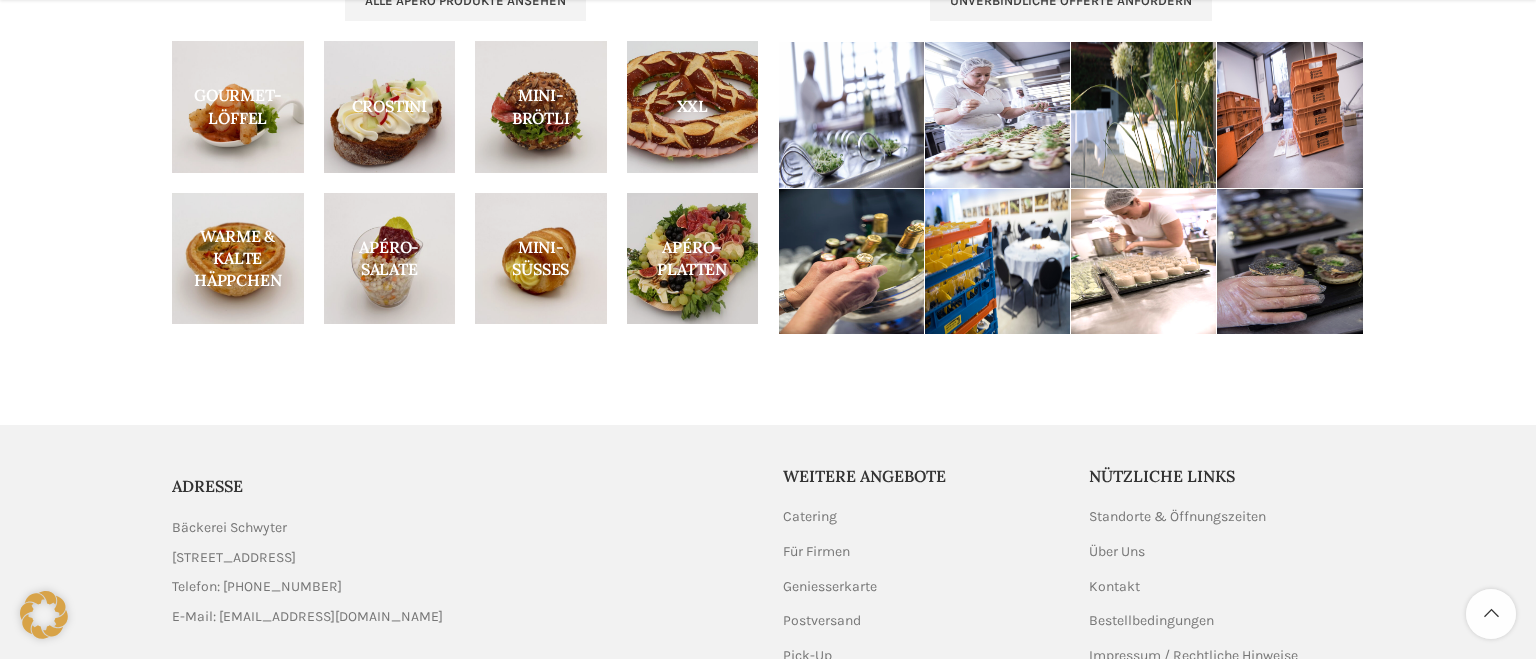 scroll, scrollTop: 1200, scrollLeft: 0, axis: vertical 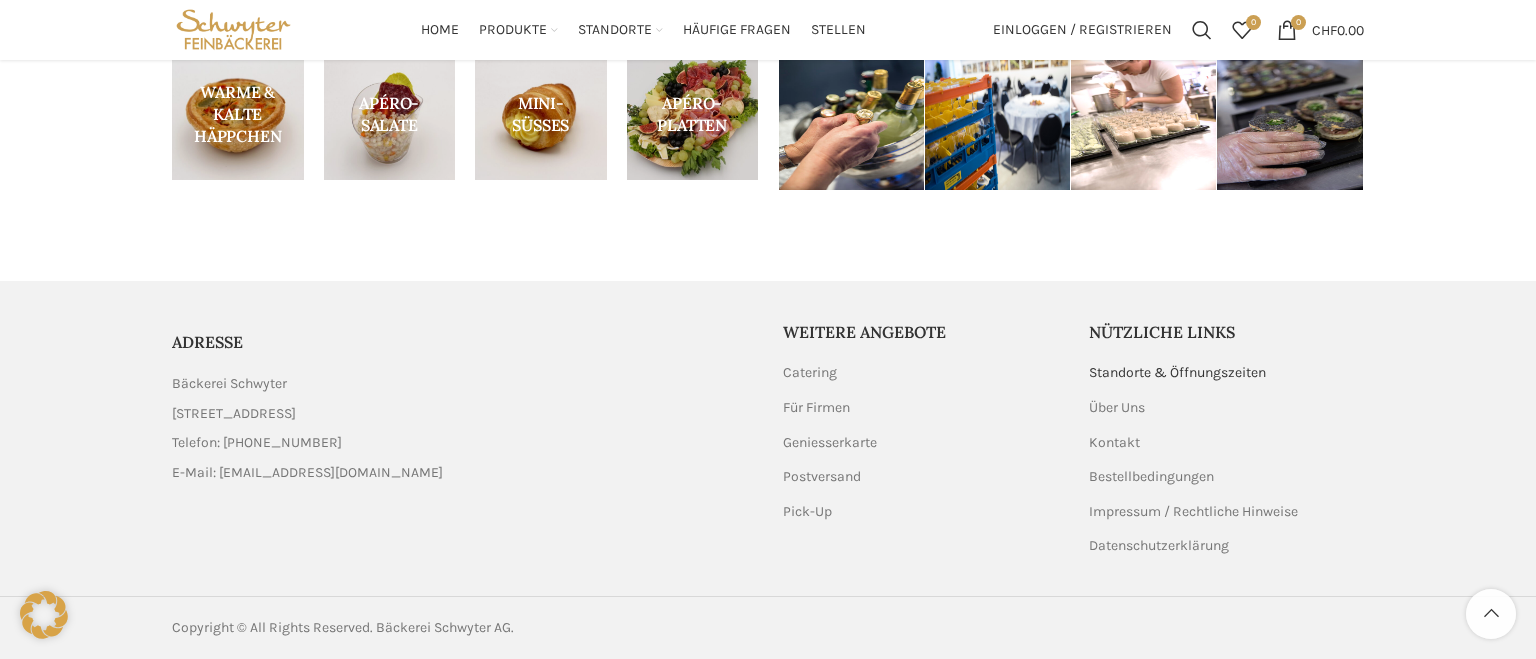click on "Standorte & Öffnungszeiten" at bounding box center [1178, 373] 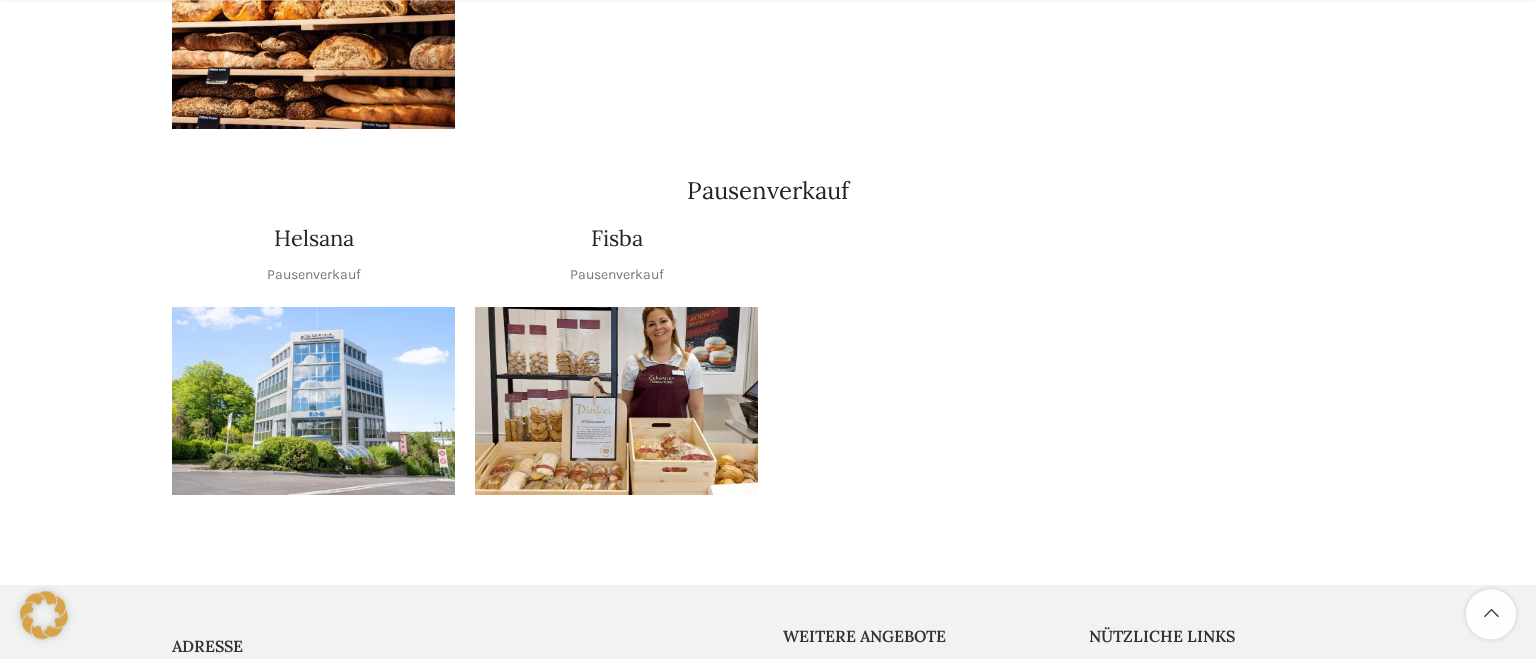 scroll, scrollTop: 2428, scrollLeft: 0, axis: vertical 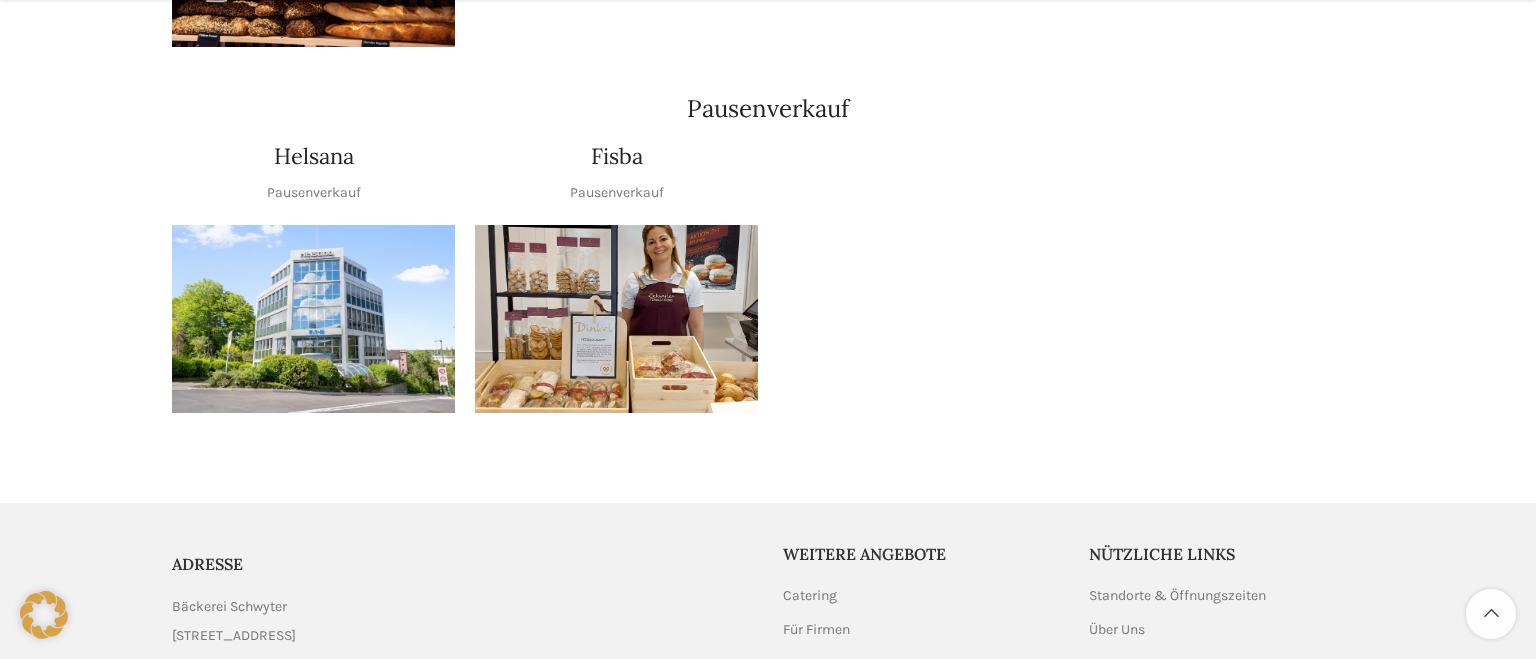 click at bounding box center (313, 319) 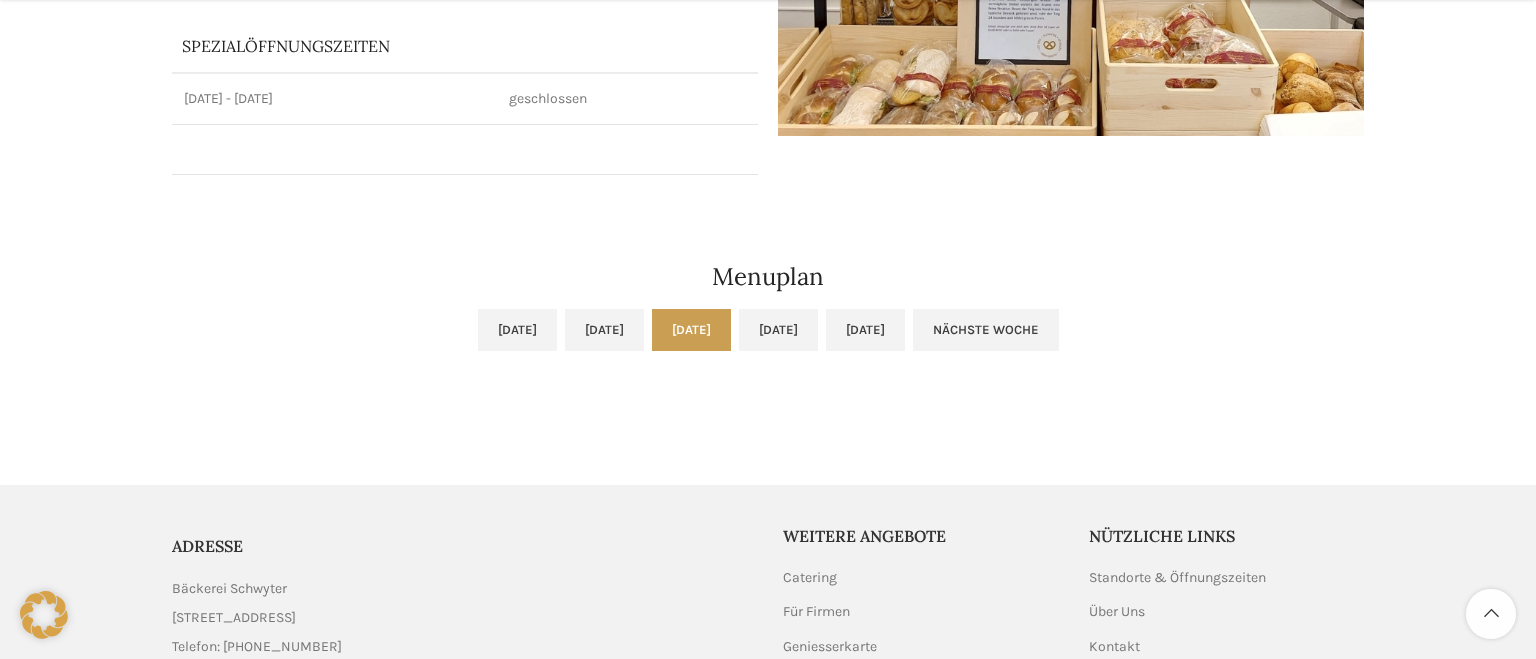 scroll, scrollTop: 528, scrollLeft: 0, axis: vertical 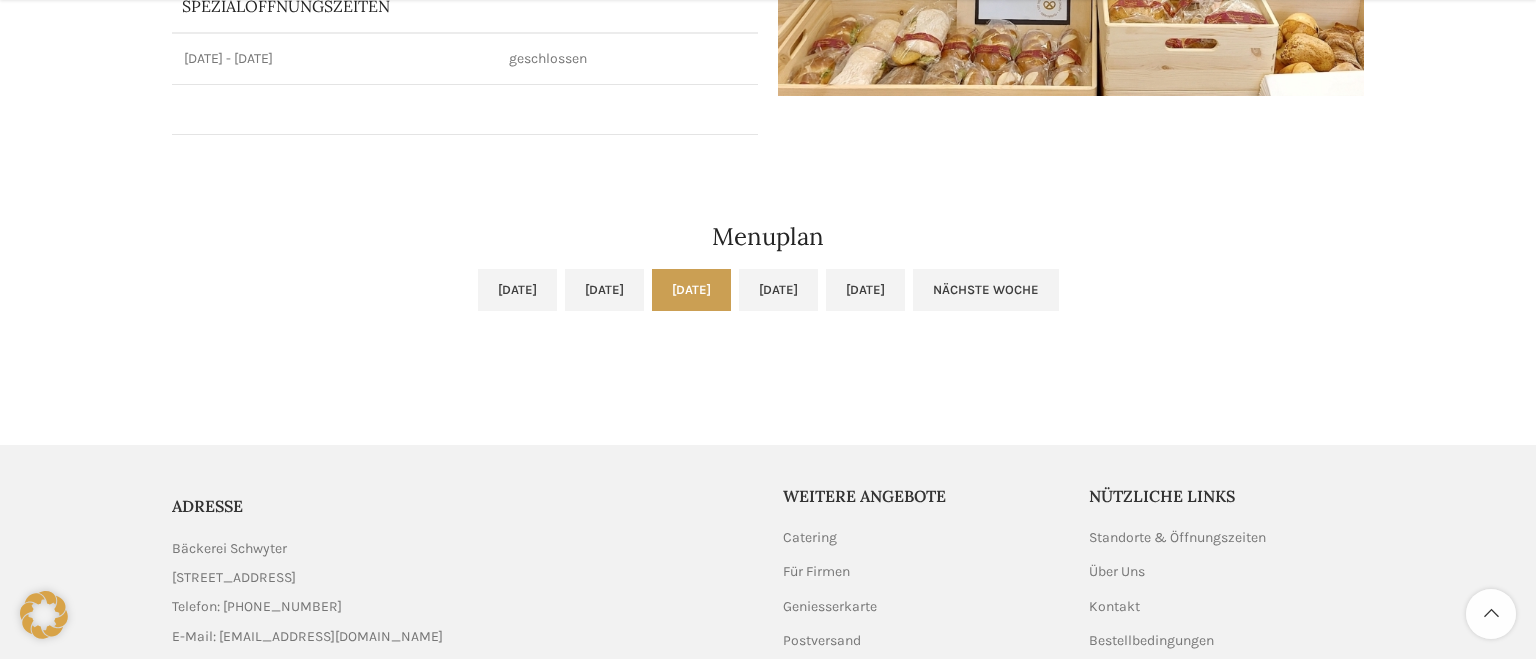 click on "Mi, [DATE]" at bounding box center [691, 290] 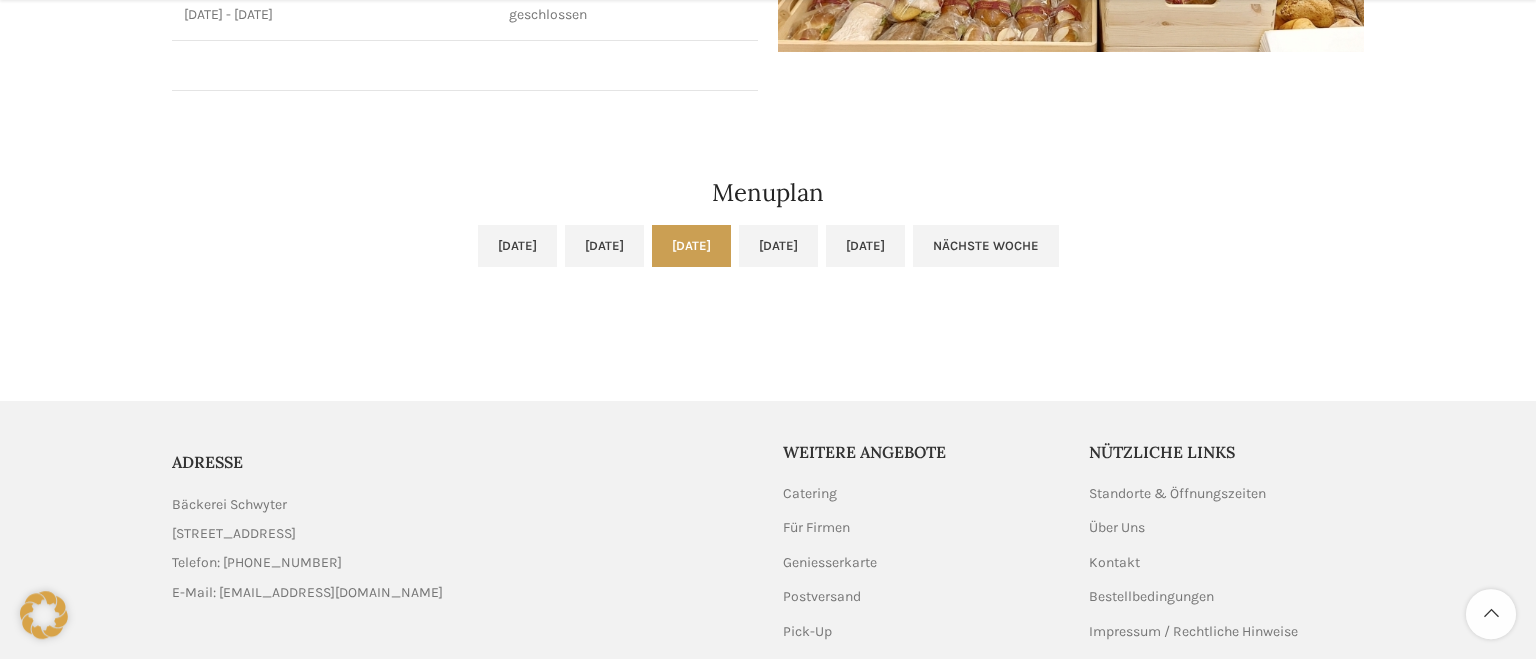 scroll, scrollTop: 633, scrollLeft: 0, axis: vertical 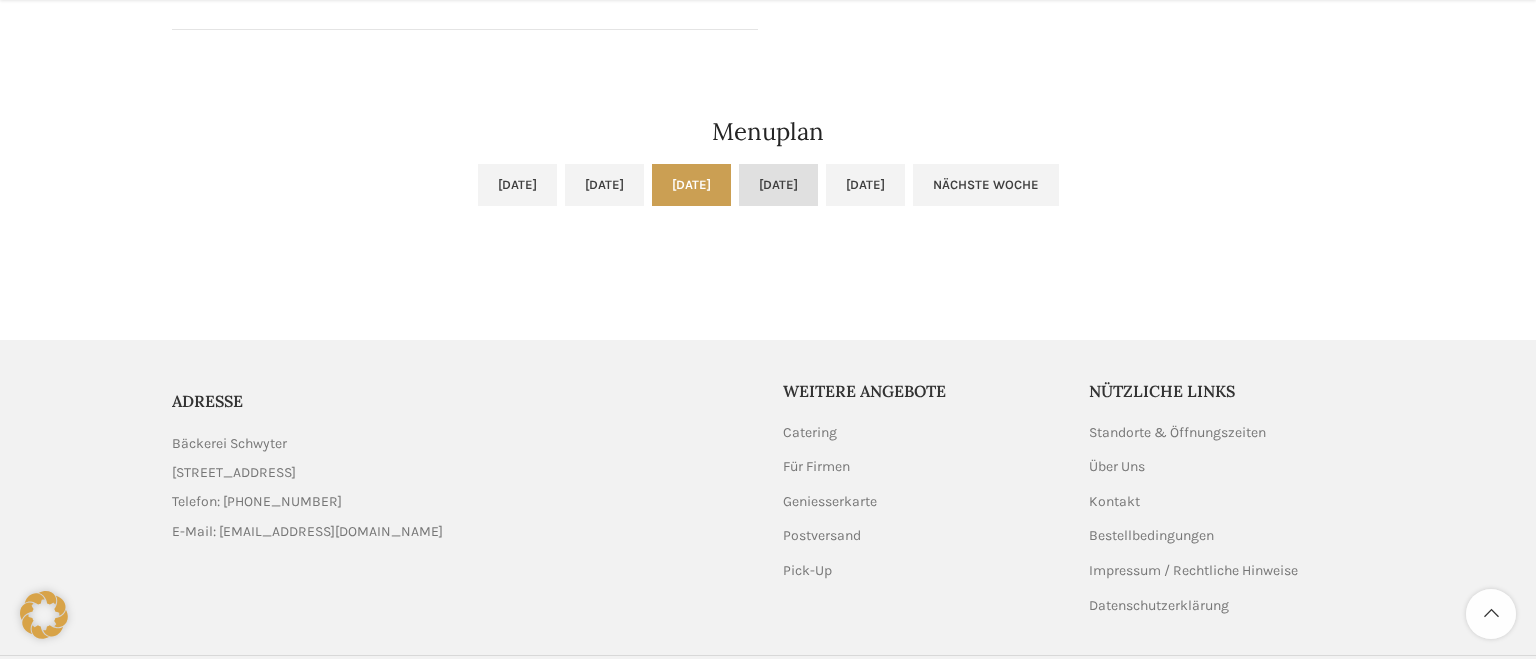 click on "Do, [DATE]" at bounding box center [778, 185] 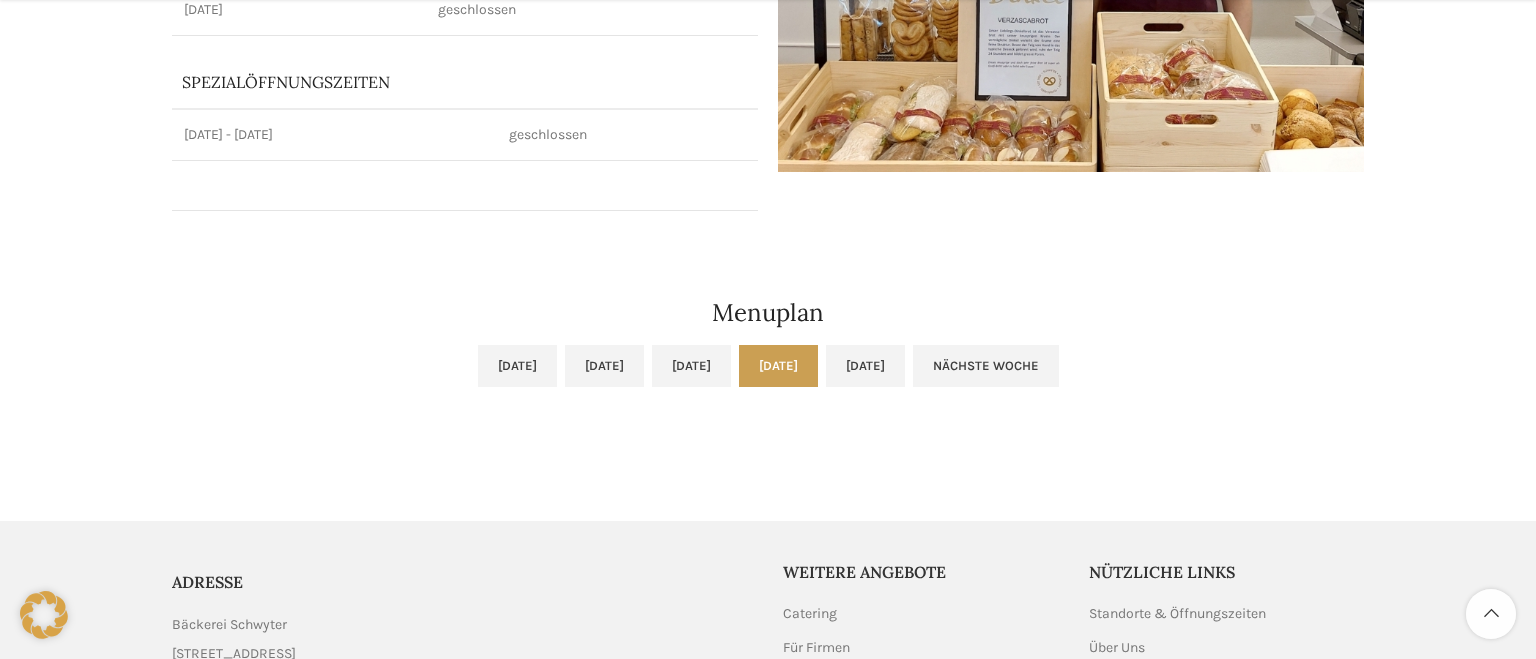 scroll, scrollTop: 479, scrollLeft: 0, axis: vertical 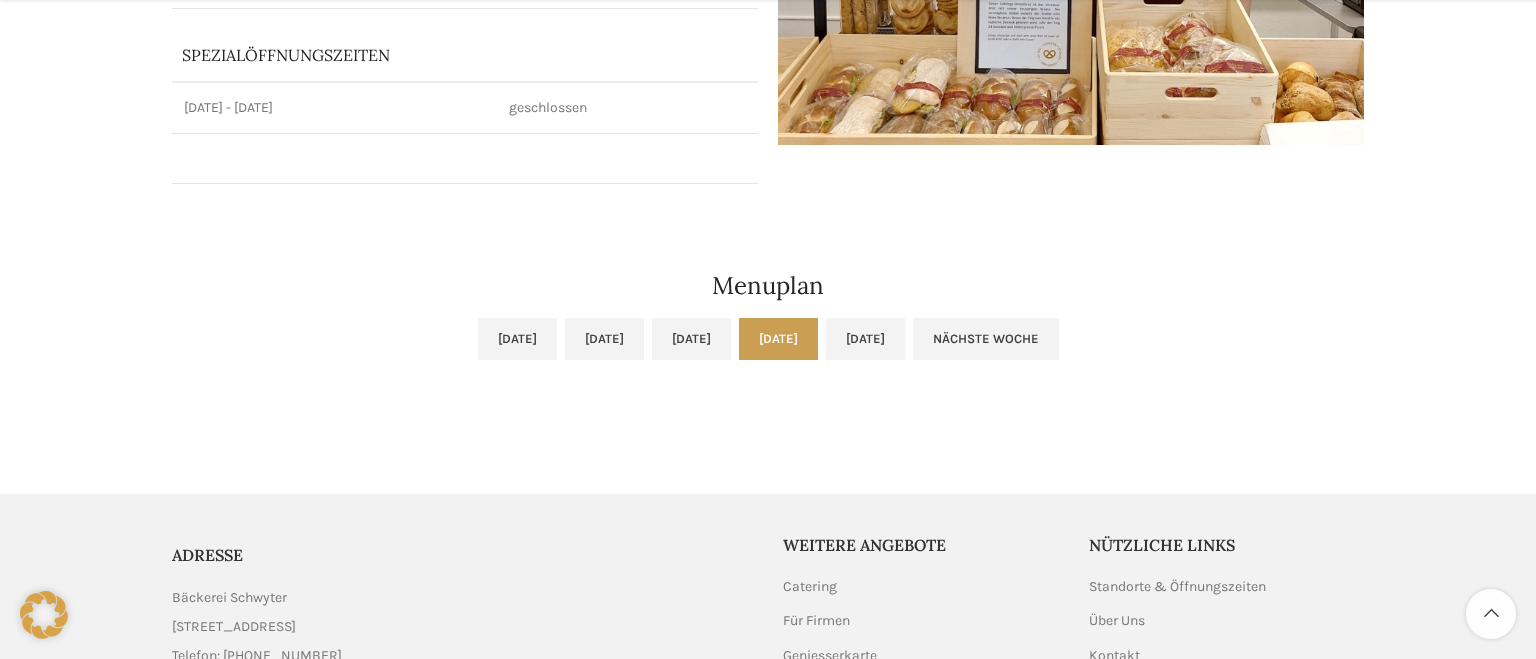 click on "Do, [DATE]" at bounding box center [778, 339] 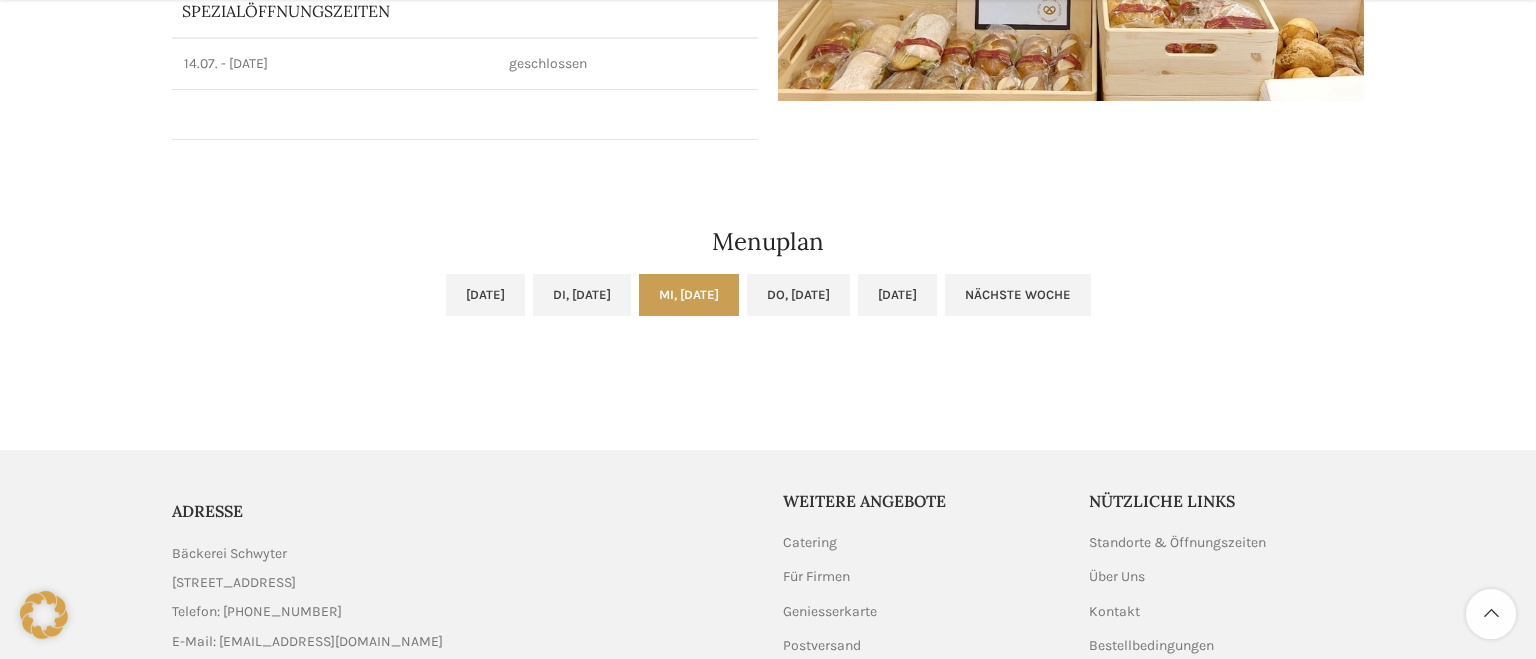 scroll, scrollTop: 528, scrollLeft: 0, axis: vertical 